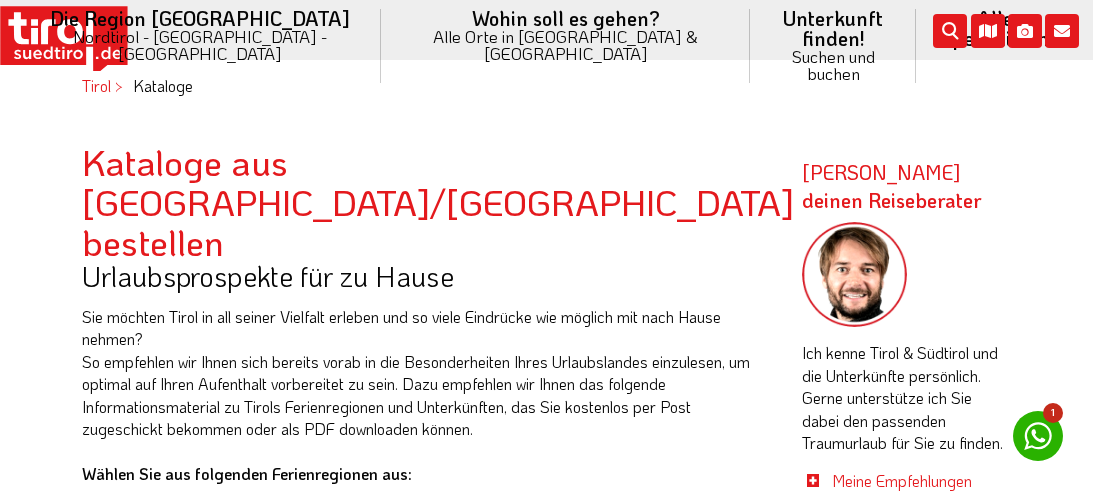 scroll, scrollTop: 0, scrollLeft: 0, axis: both 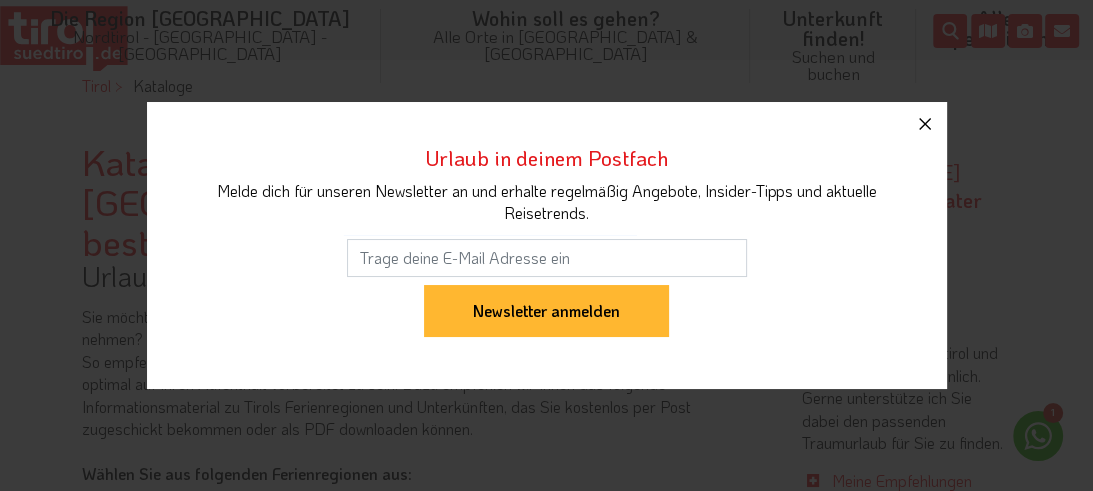 click 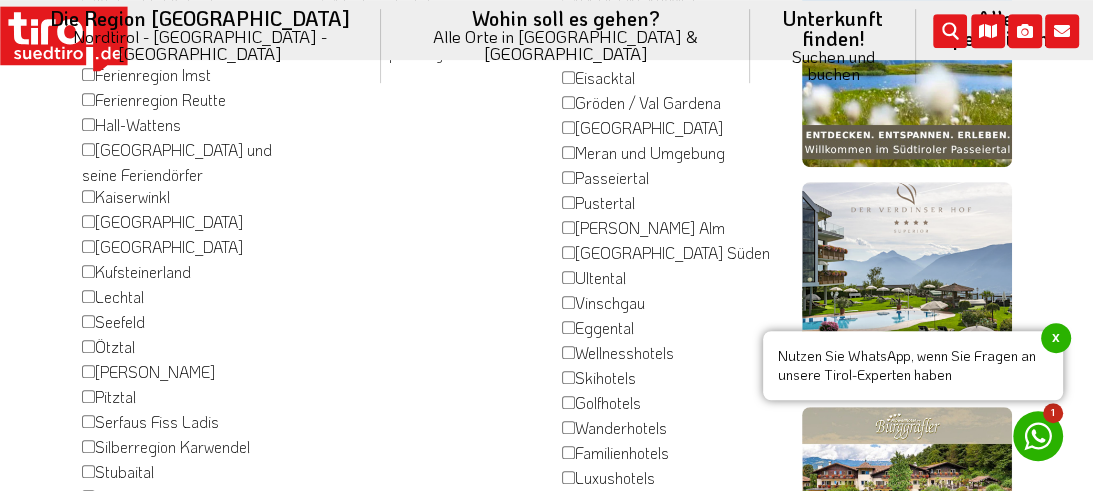 scroll, scrollTop: 739, scrollLeft: 0, axis: vertical 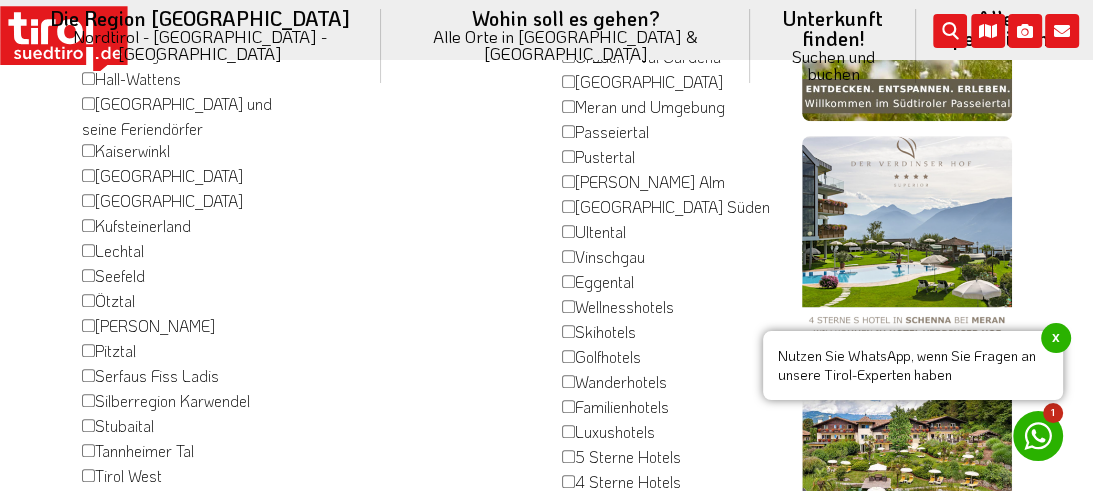 click on "Ötztal" at bounding box center (108, 302) 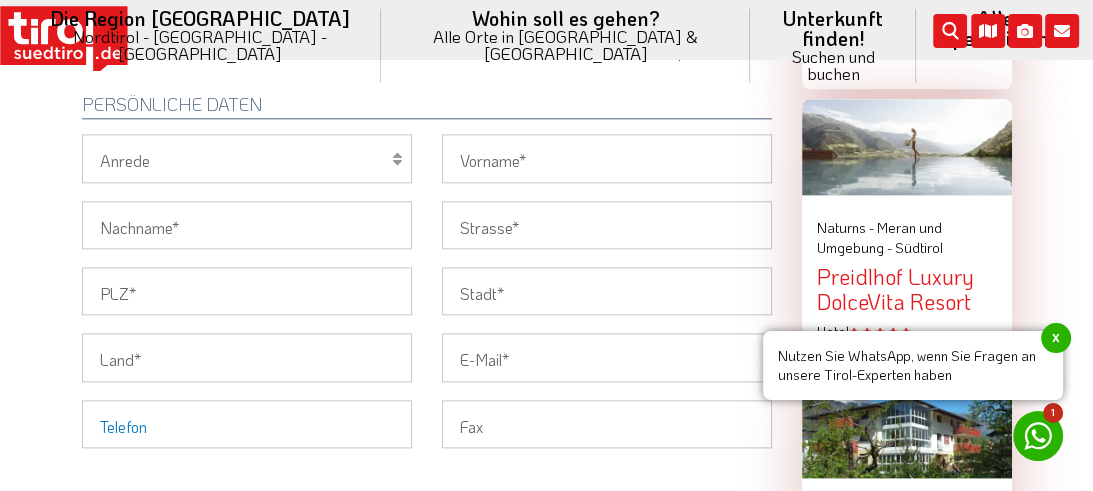 scroll, scrollTop: 1584, scrollLeft: 0, axis: vertical 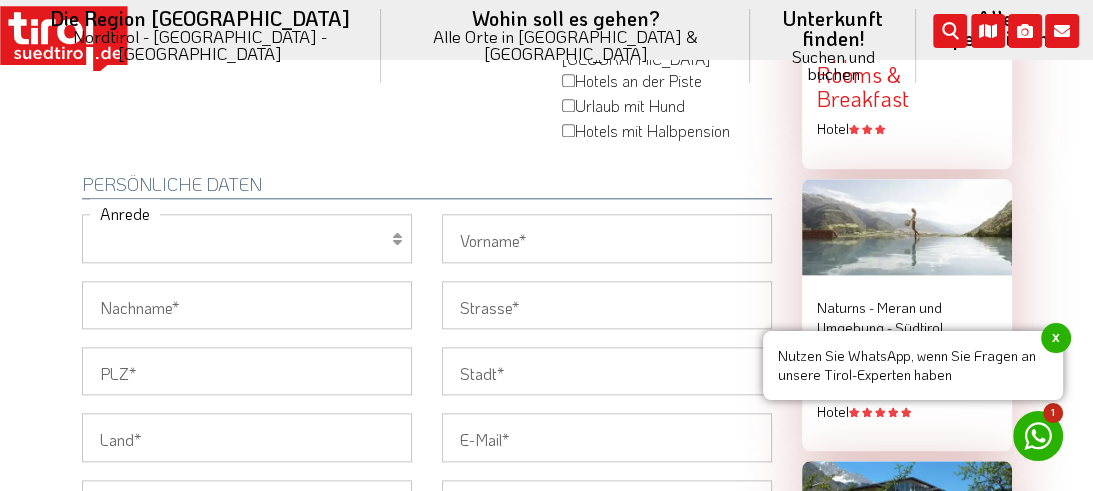 click on "Herr Frau Familie" at bounding box center (247, 238) 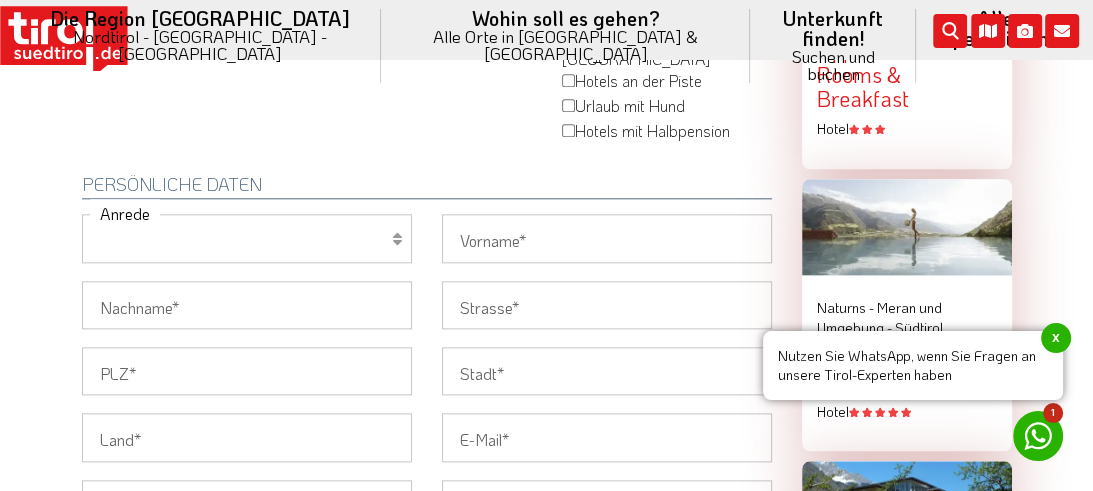 select on "Frau" 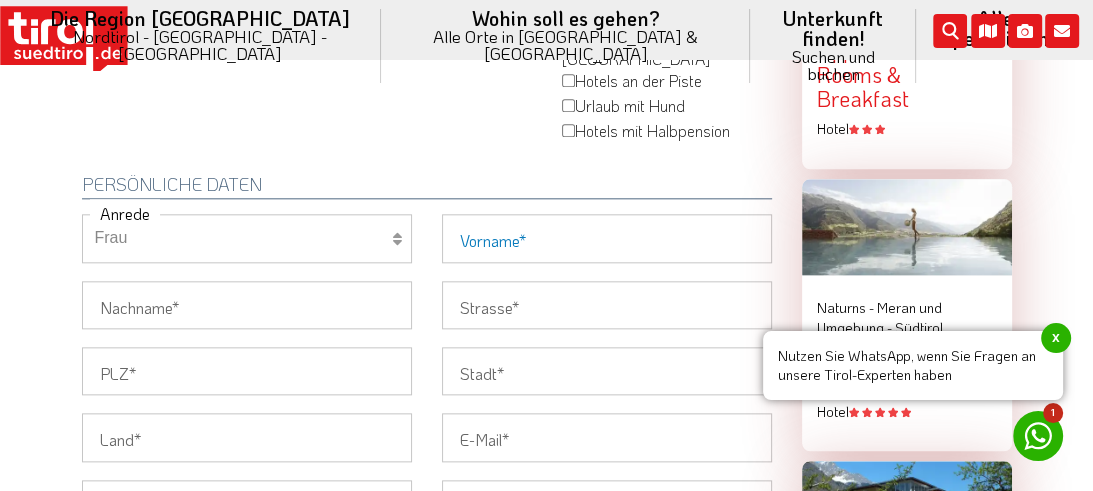 click on "Vorname" at bounding box center (607, 238) 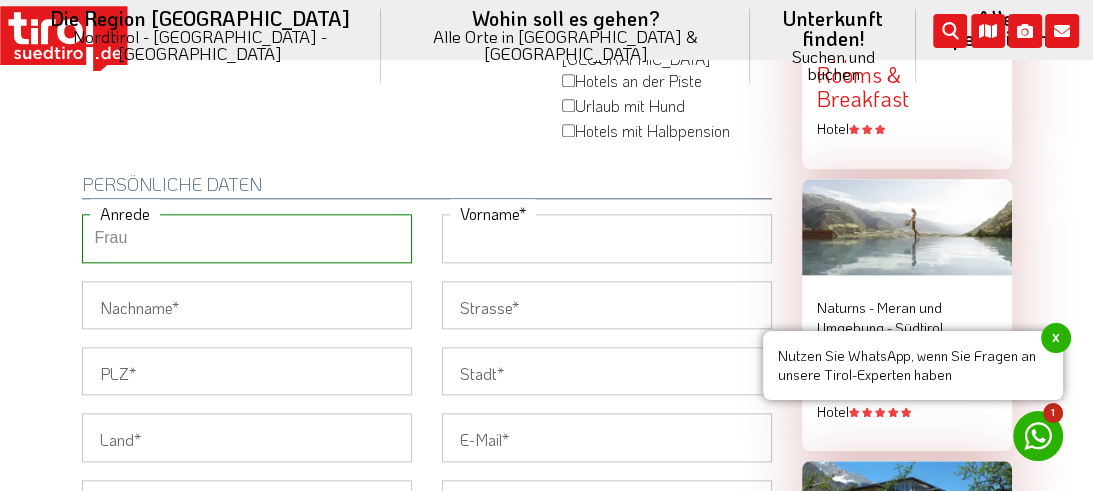 click on "Vorname" at bounding box center [607, 238] 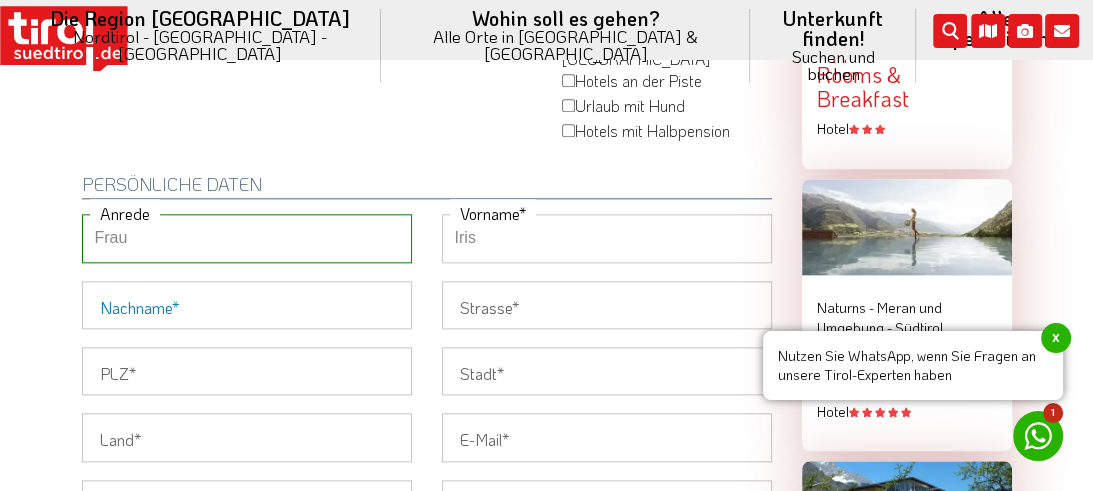 type on "Gaag" 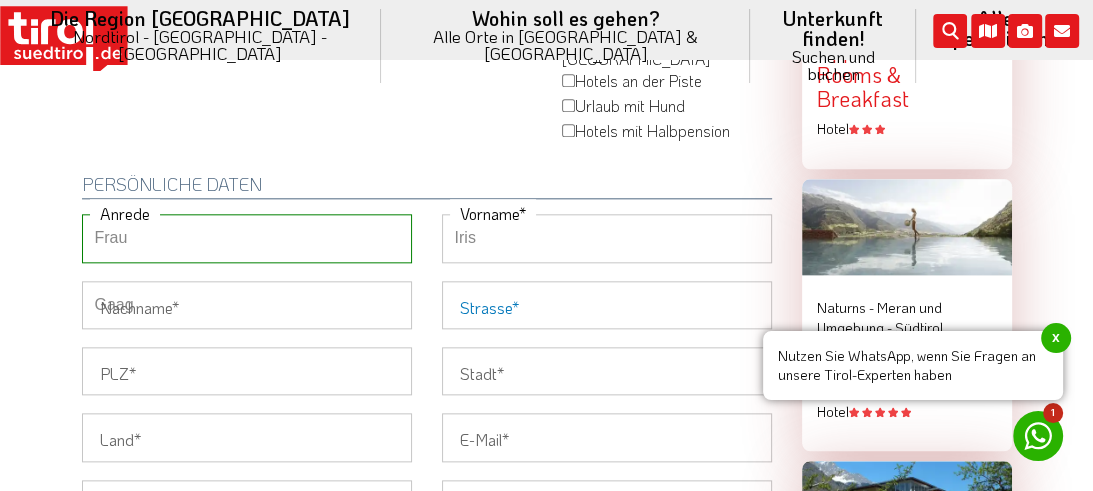 type on "Kanalweg 105" 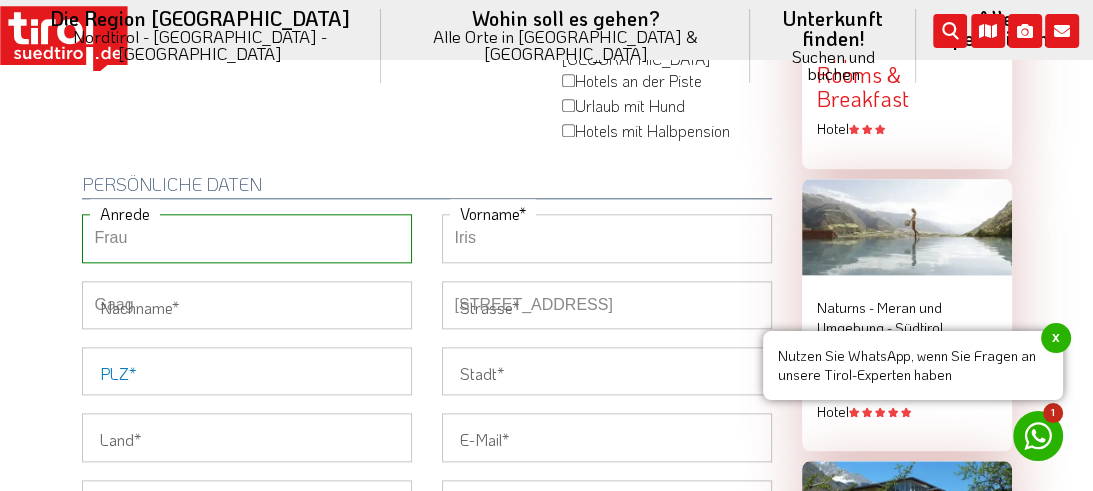 type on "76149" 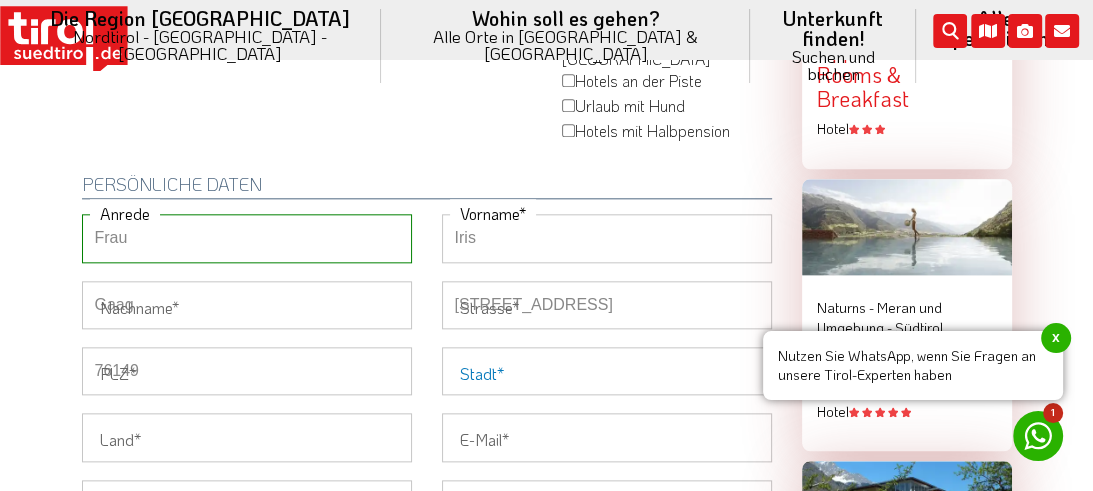 type on "Karlsruhe" 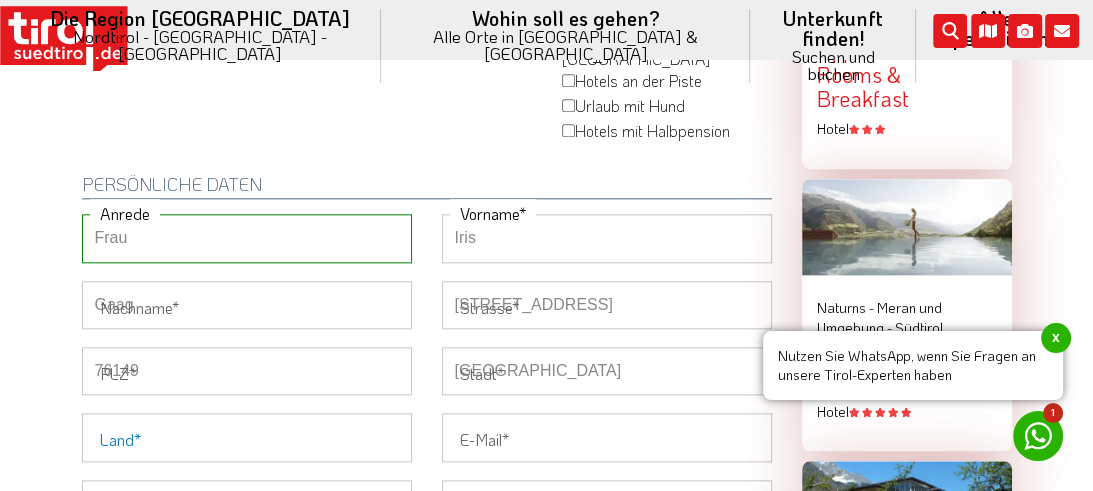 type on "DE" 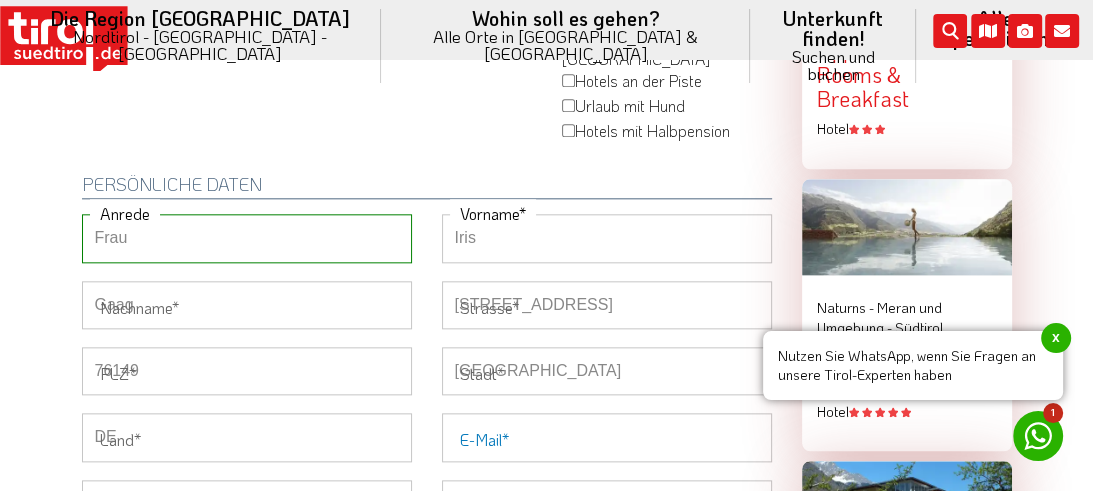 type on "iris.huck@web.de" 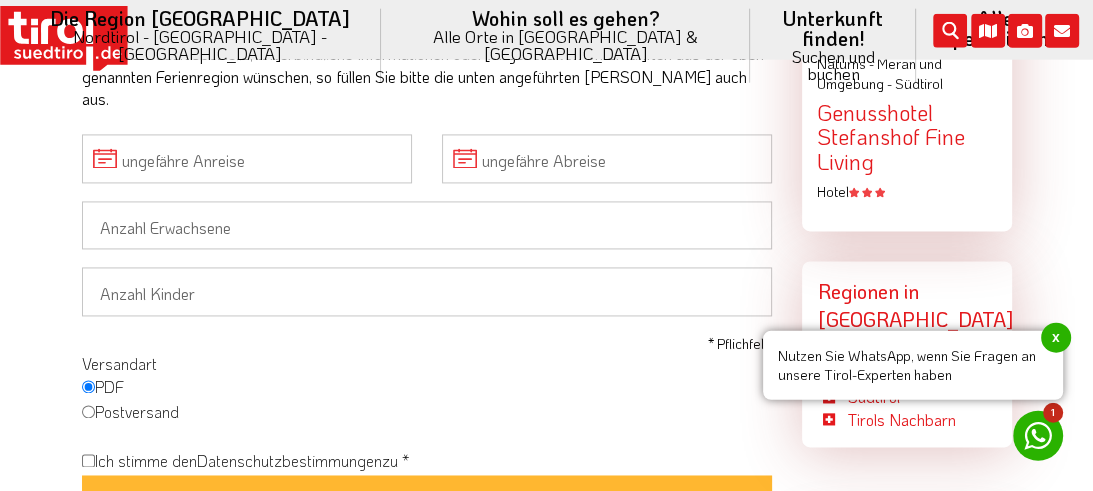 scroll, scrollTop: 2112, scrollLeft: 0, axis: vertical 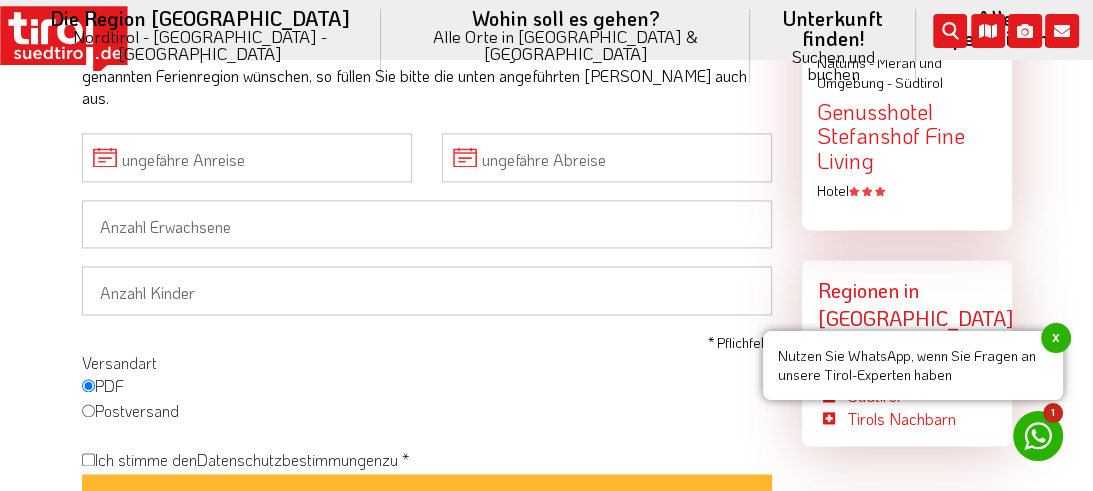 click on "Postversand" at bounding box center [130, 412] 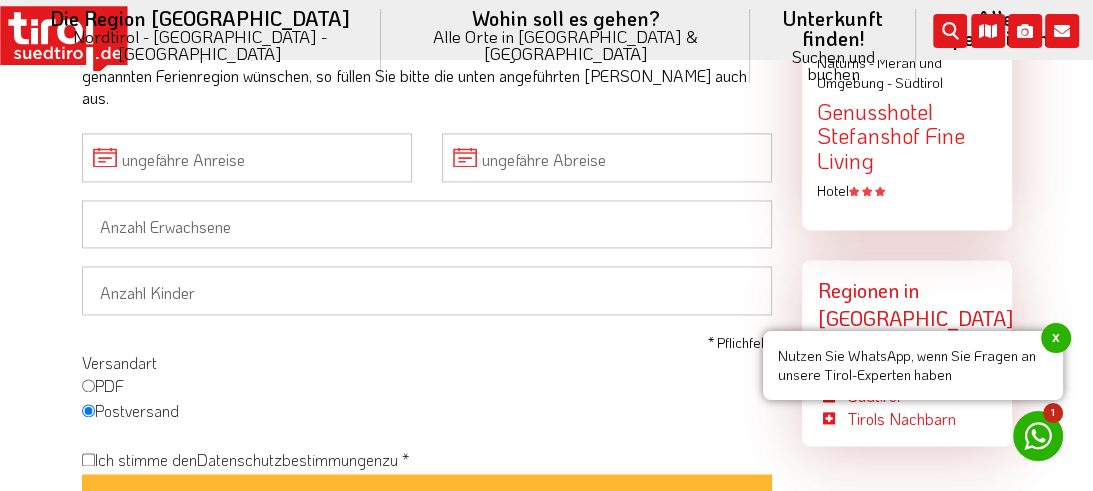 click on "Ich stimme den  Datenschutzbestimmungen  zu *" at bounding box center [88, 459] 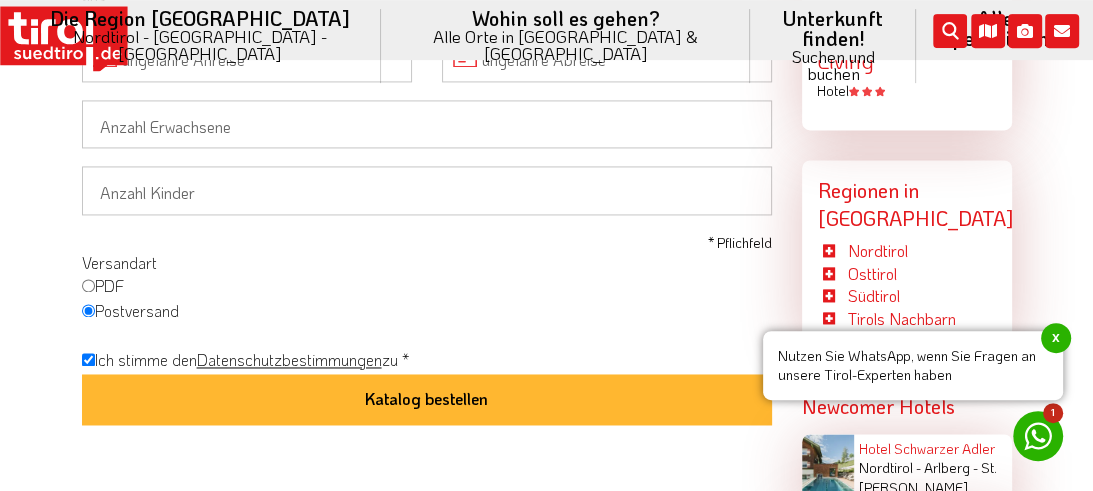 scroll, scrollTop: 2217, scrollLeft: 0, axis: vertical 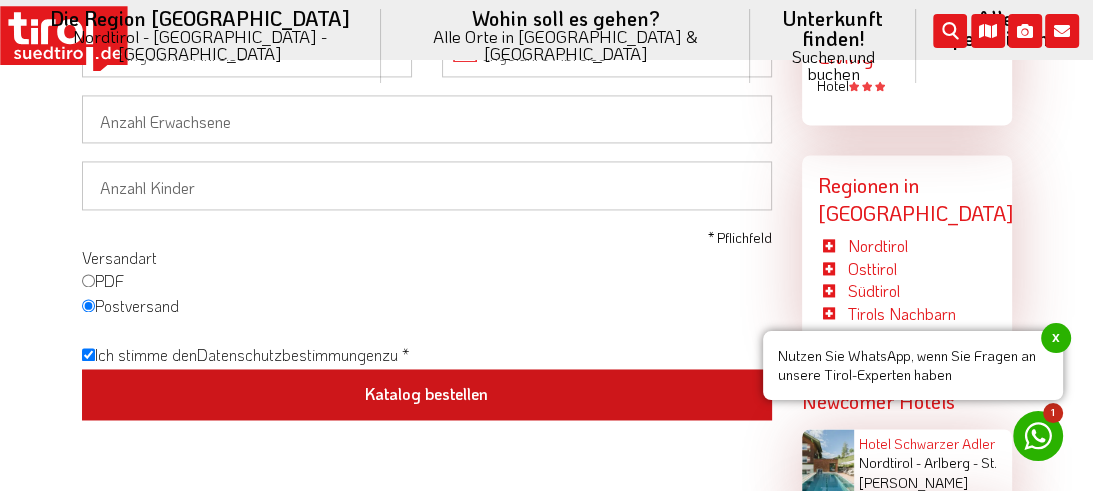 click on "Katalog bestellen" at bounding box center (427, 395) 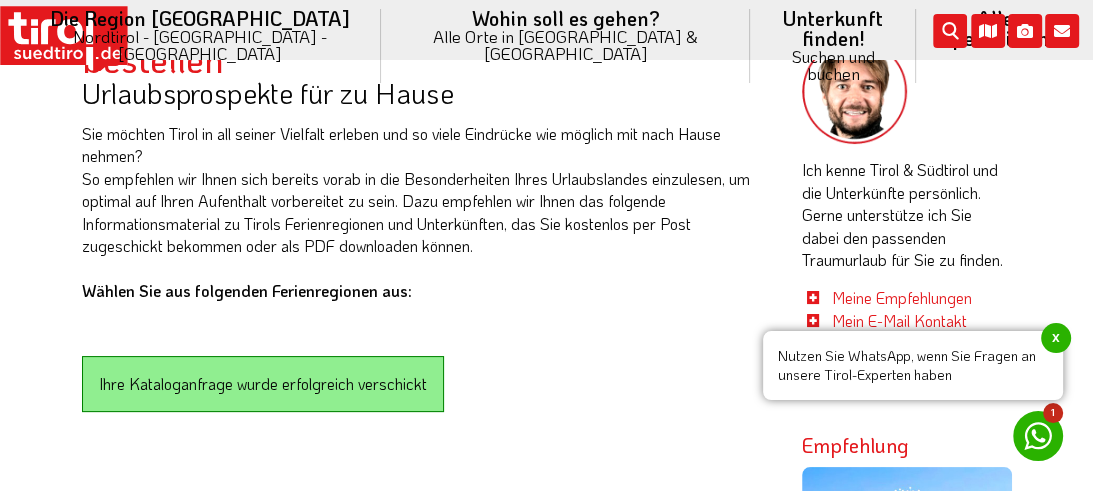 scroll, scrollTop: 0, scrollLeft: 0, axis: both 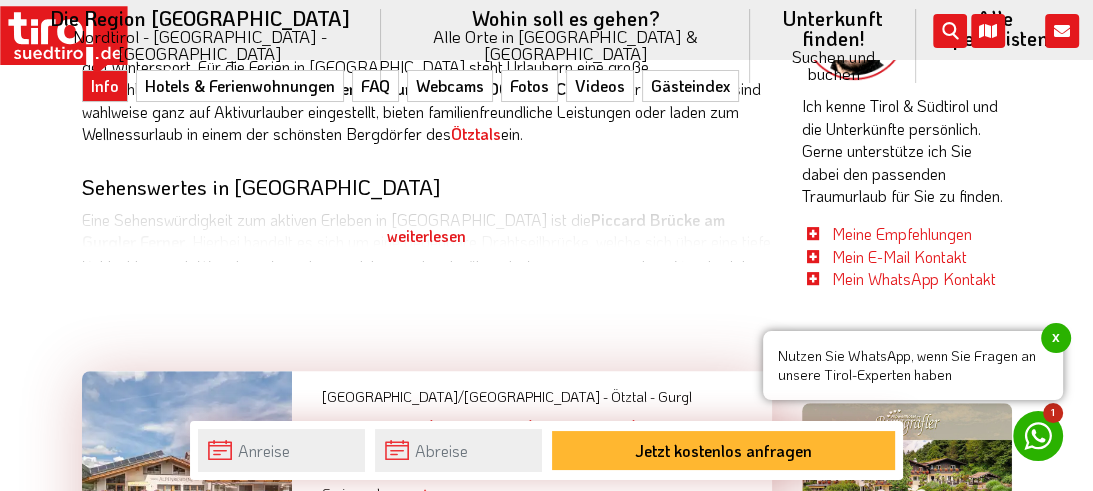 click on "weiterlesen" at bounding box center [427, 236] 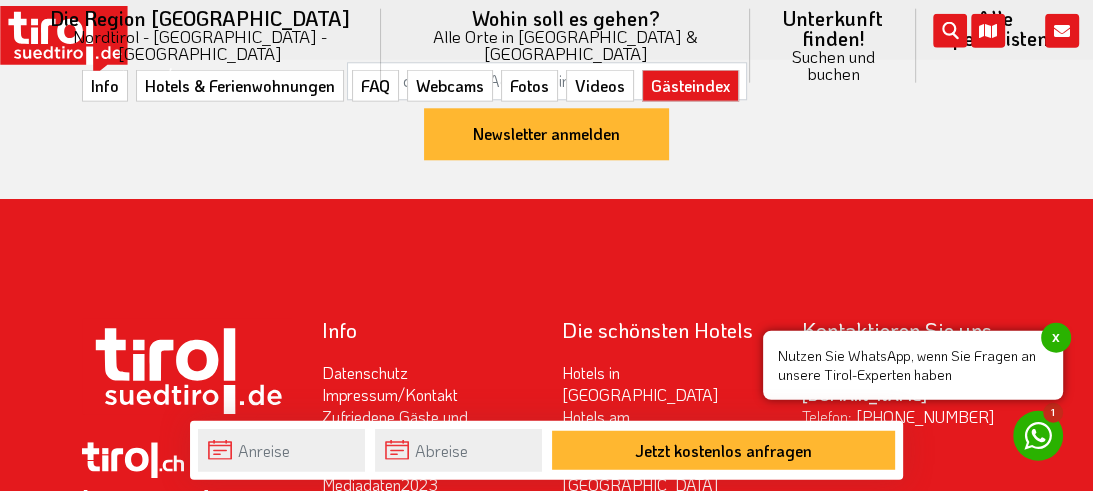 scroll, scrollTop: 6896, scrollLeft: 0, axis: vertical 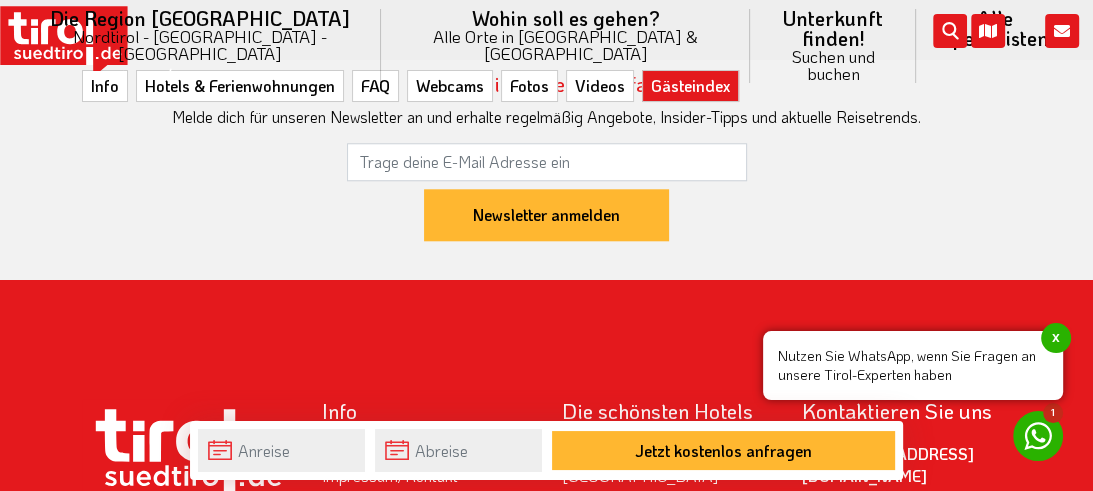 click on "Karte und Anreise nach [GEOGRAPHIC_DATA]" at bounding box center [401, 643] 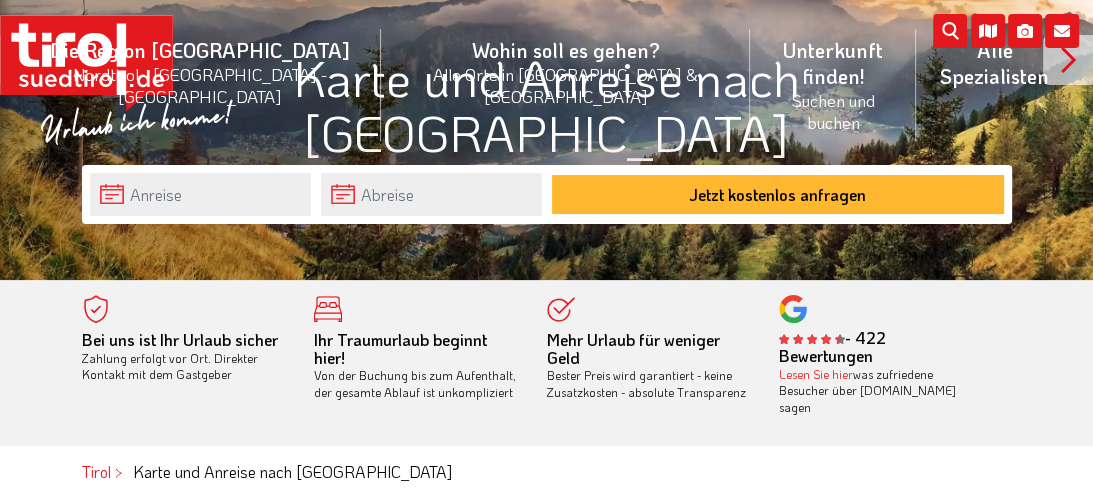 scroll, scrollTop: 0, scrollLeft: 0, axis: both 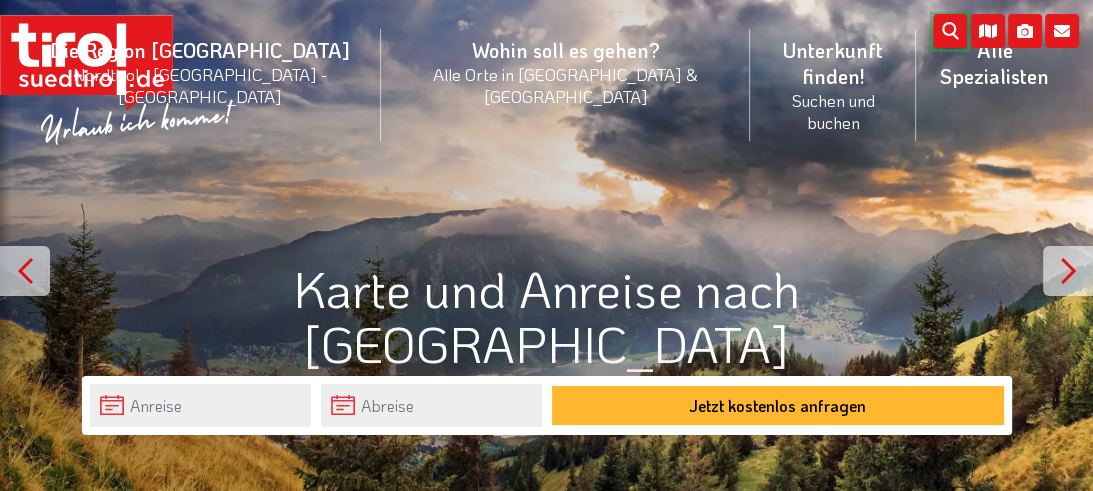 click at bounding box center [950, 31] 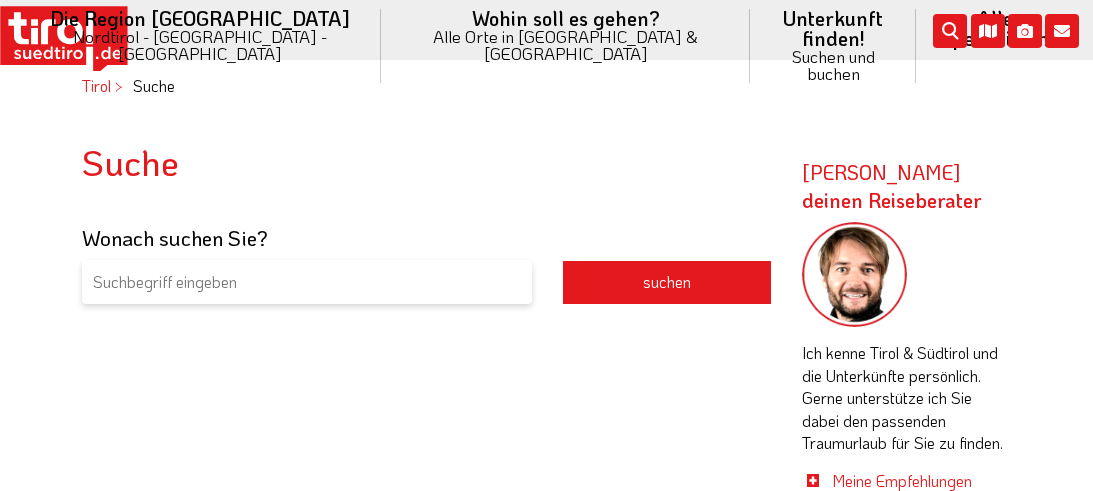 scroll, scrollTop: 0, scrollLeft: 0, axis: both 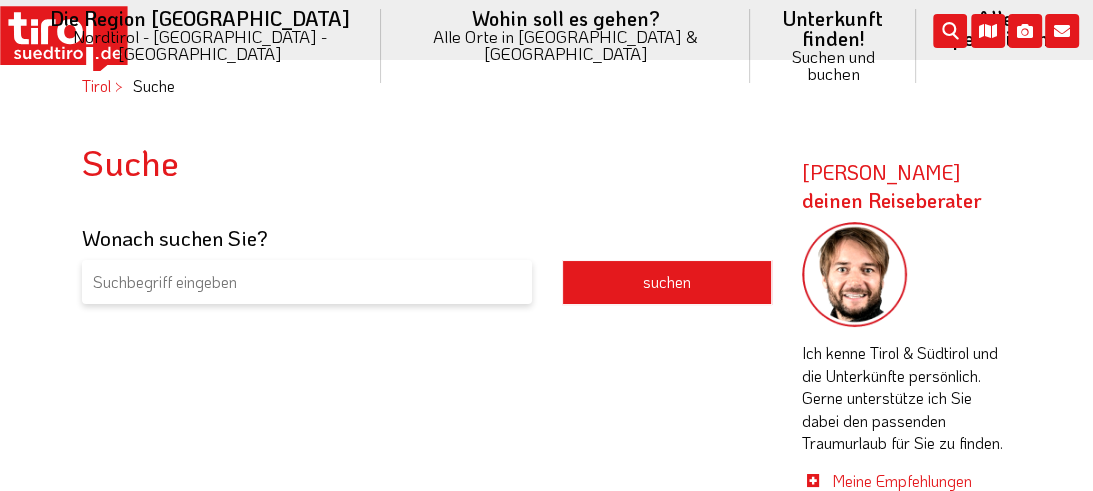 click at bounding box center [307, 282] 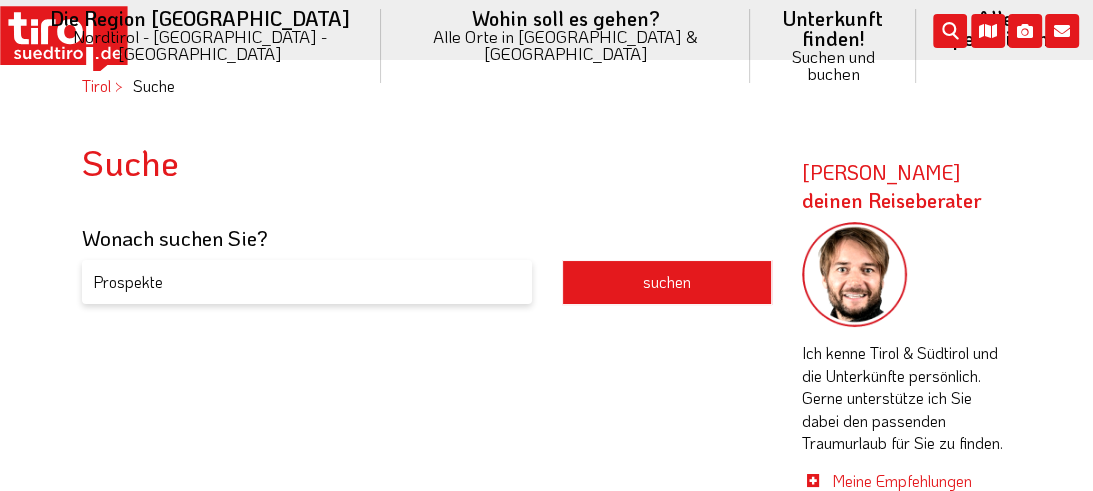 type on "Prospekte" 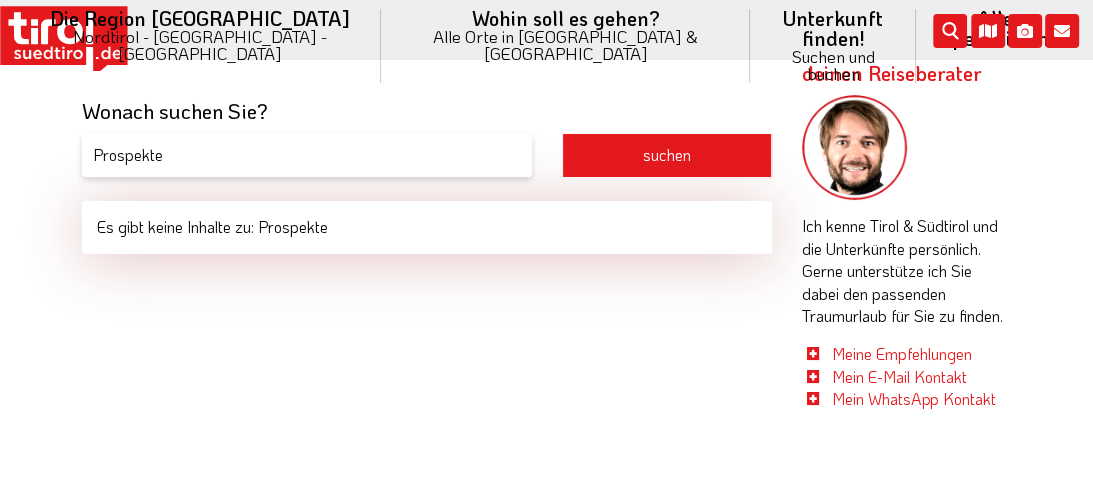 scroll, scrollTop: 126, scrollLeft: 0, axis: vertical 